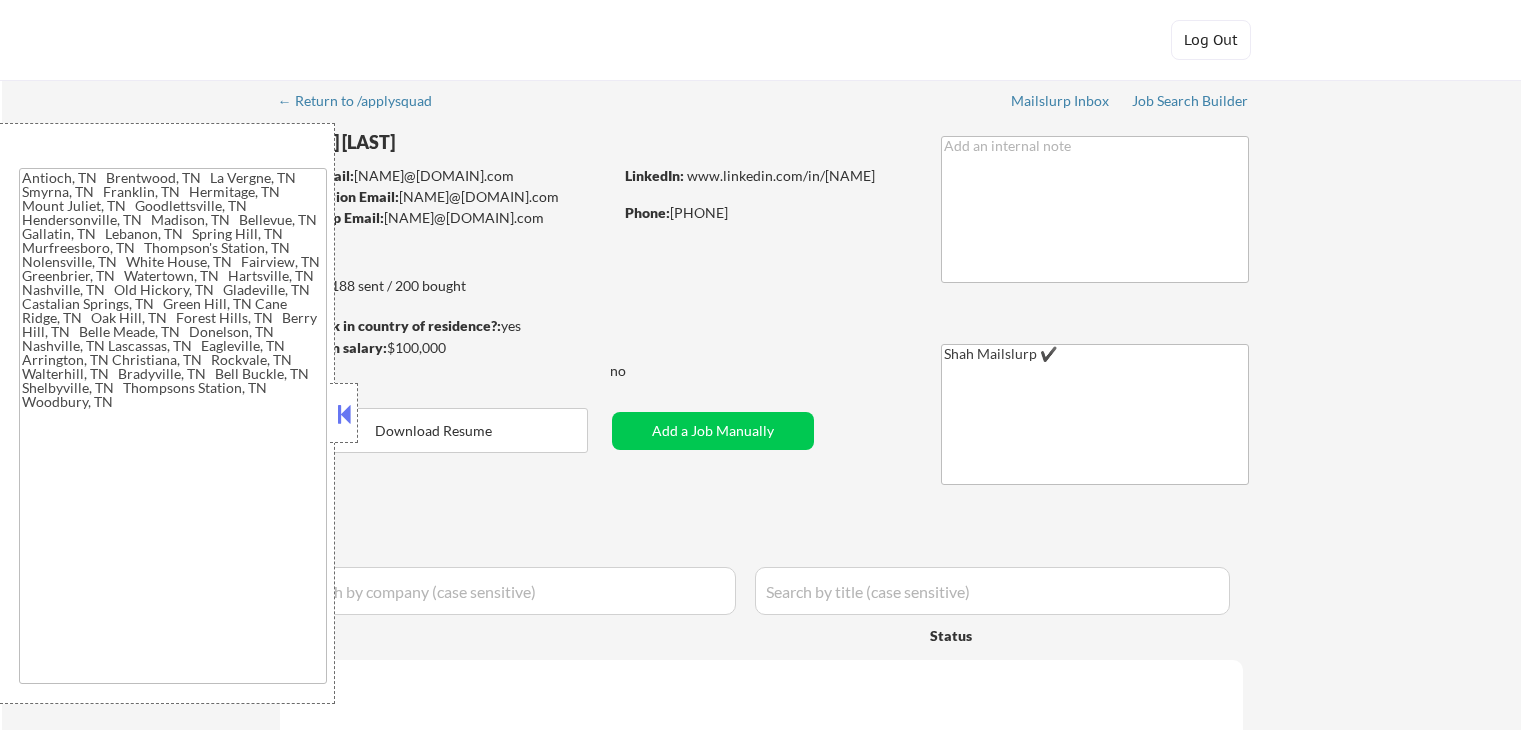 type on "[REGION], [STATE]   [REGION], [STATE]   [REGION], [STATE]   [REGION], [STATE]   [REGION], [STATE]   [REGION], [STATE]   [REGION], [STATE]   [REGION], [STATE]   [REGION], [STATE]   [REGION], [STATE]   [REGION], [STATE]   [REGION], [STATE]   [REGION], [STATE]   [REGION], [STATE]   [REGION], [STATE]   [REGION], [STATE]   [REGION], [STATE]   [REGION], [STATE]   [REGION], [STATE]   [REGION], [STATE]   [REGION], [STATE]   [REGION], [STATE]   [REGION], [STATE]   [REGION], [STATE]   [REGION], [STATE]   [REGION], [STATE]   [REGION], [STATE] [REGION], [STATE]   [REGION], [STATE]   [REGION], [STATE]   [REGION], [STATE]   [REGION], [STATE]   [REGION], [STATE]   [REGION], [STATE] [REGION], [STATE]   [REGION], [STATE]   [REGION], [STATE]   [REGION], [STATE]   [REGION], [STATE]   [REGION], [STATE]   [REGION], [STATE]   [REGION], [STATE]   [REGION], [STATE]   [REGION], [STATE]   [REGION], [STATE]   [REGION], [STATE]" 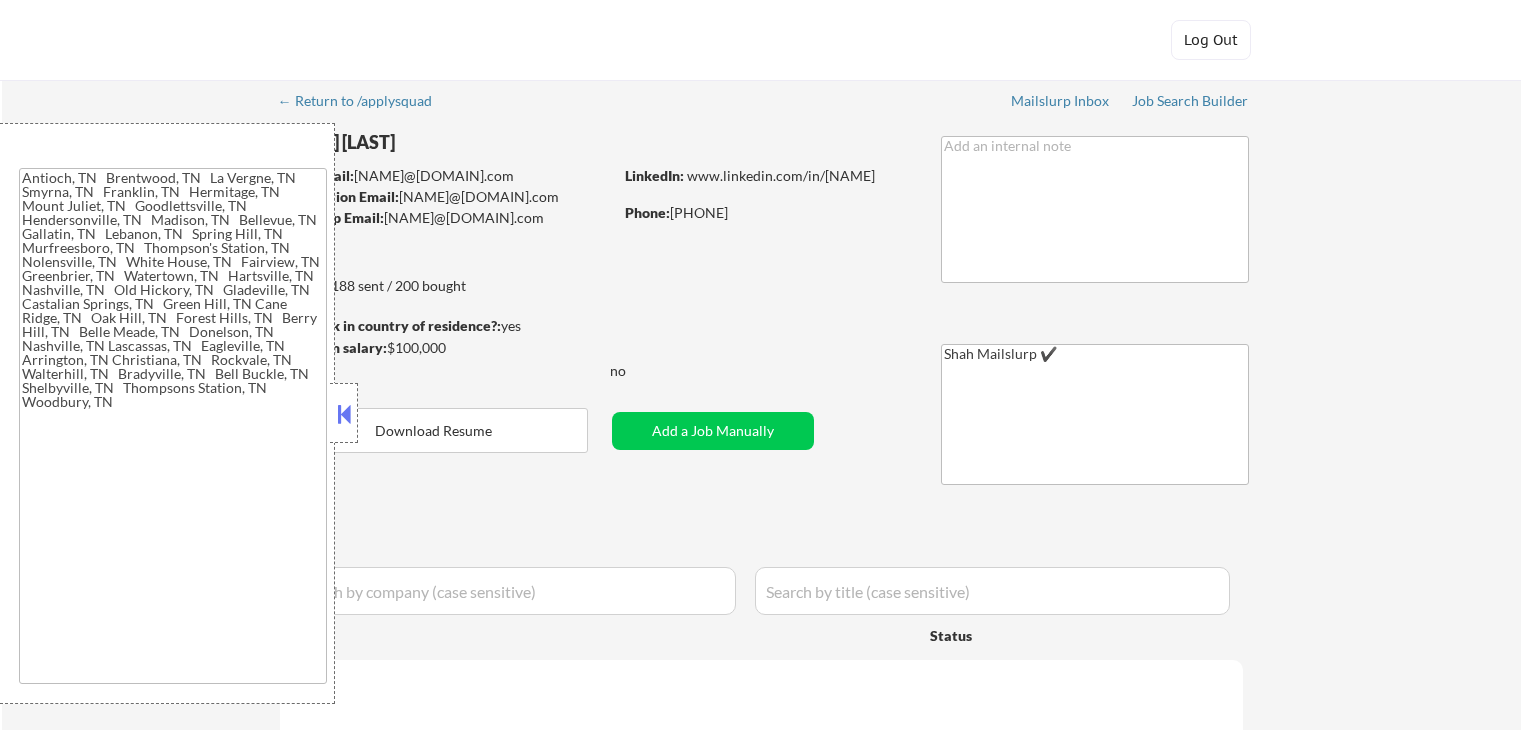 select on ""applied"" 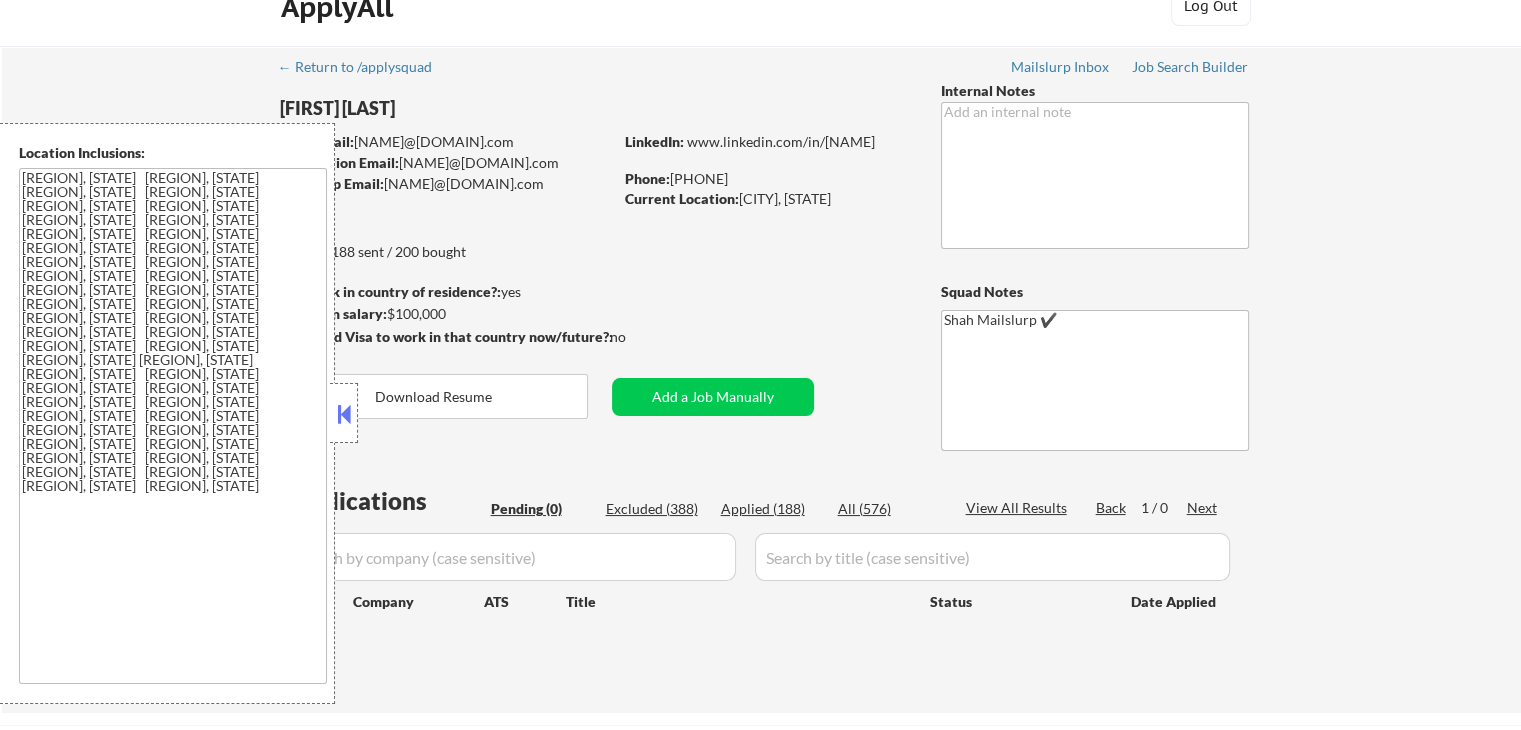 scroll, scrollTop: 0, scrollLeft: 0, axis: both 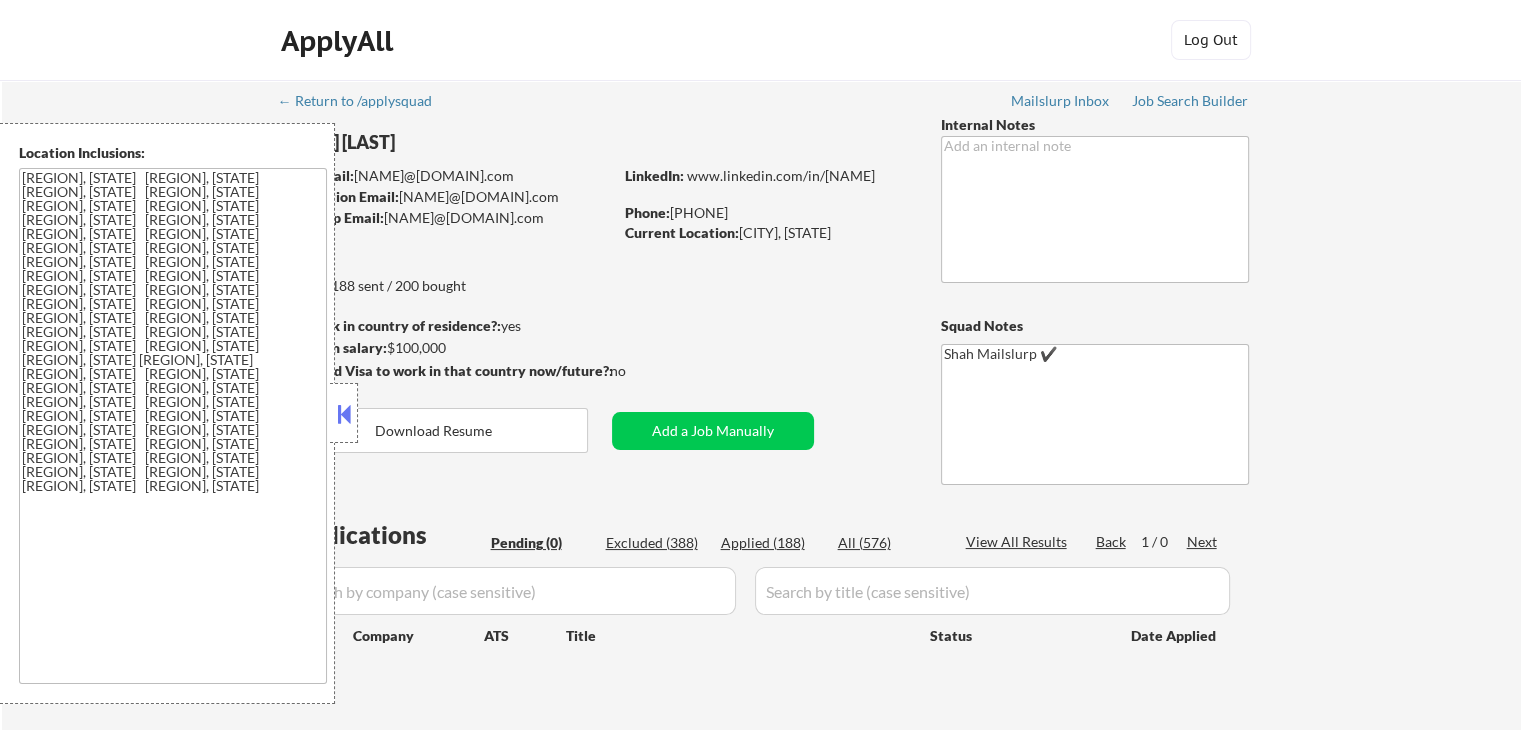 click at bounding box center (344, 414) 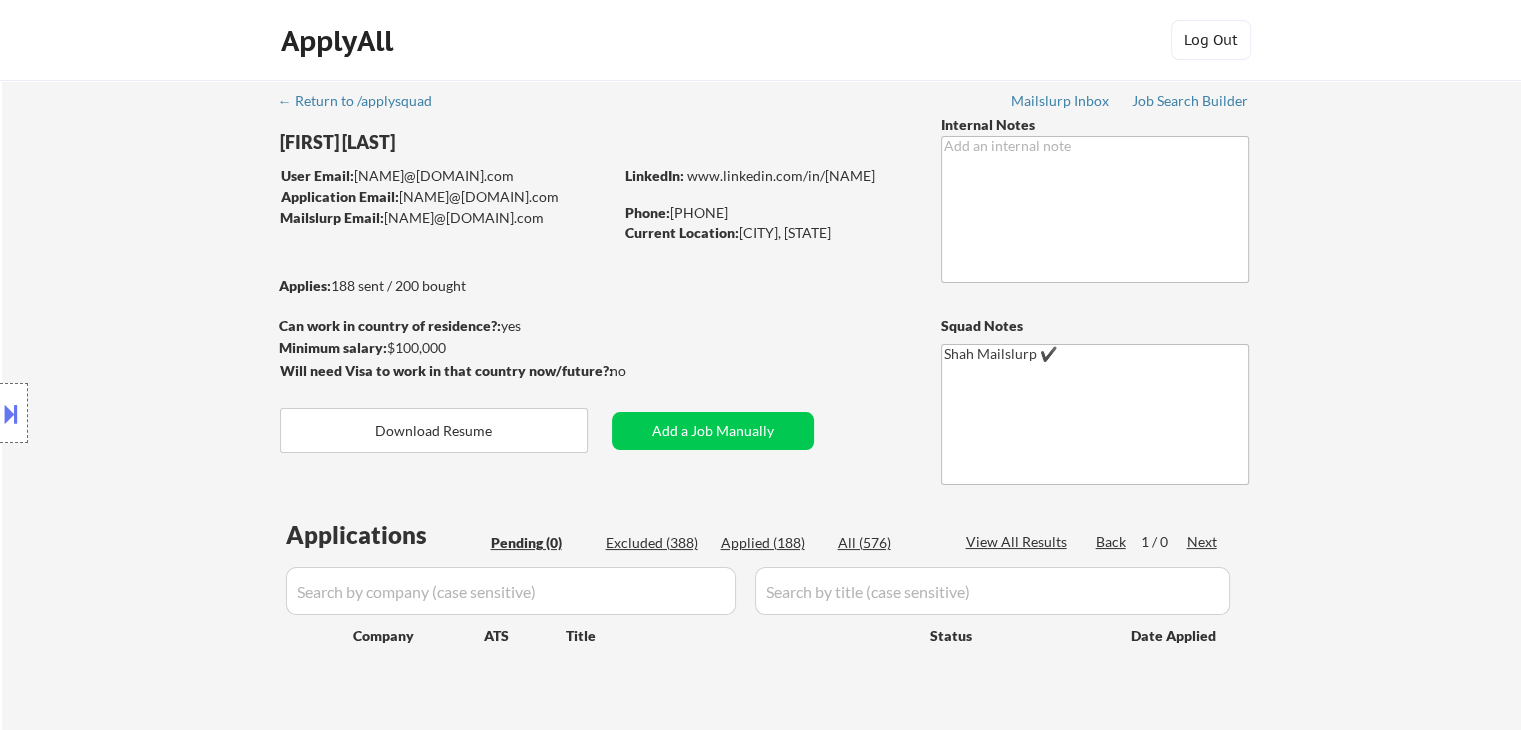 click on "Location Inclusions: [REGION], [STATE]   [REGION], [STATE]   [REGION], [STATE]   [REGION], [STATE]   [REGION], [STATE]   [REGION], [STATE]   [REGION], [STATE]   [REGION], [STATE]   [REGION], [STATE]   [REGION], [STATE]   [REGION], [STATE]   [REGION], [STATE]   [REGION], [STATE]   [REGION], [STATE]   [REGION], [STATE]   [REGION], [STATE]   [REGION], [STATE]   [REGION], [STATE]   [REGION], [STATE]   [REGION], [STATE]   [REGION], [STATE]   [REGION], [STATE]   [REGION], [STATE]   [REGION], [STATE]   [REGION], [STATE]   [REGION], [STATE]   [REGION], [STATE] [REGION], [STATE]   [REGION], [STATE]   [REGION], [STATE]   [REGION], [STATE]   [REGION], [STATE]   [REGION], [STATE]   [REGION], [STATE] [REGION], [STATE]   [REGION], [STATE]   [REGION], [STATE]   [REGION], [STATE]   [REGION], [STATE]   [REGION], [STATE]   [REGION], [STATE]   [REGION], [STATE]   [REGION], [STATE]   [REGION], [STATE]   [REGION], [STATE]   [REGION], [STATE]" at bounding box center (179, 413) 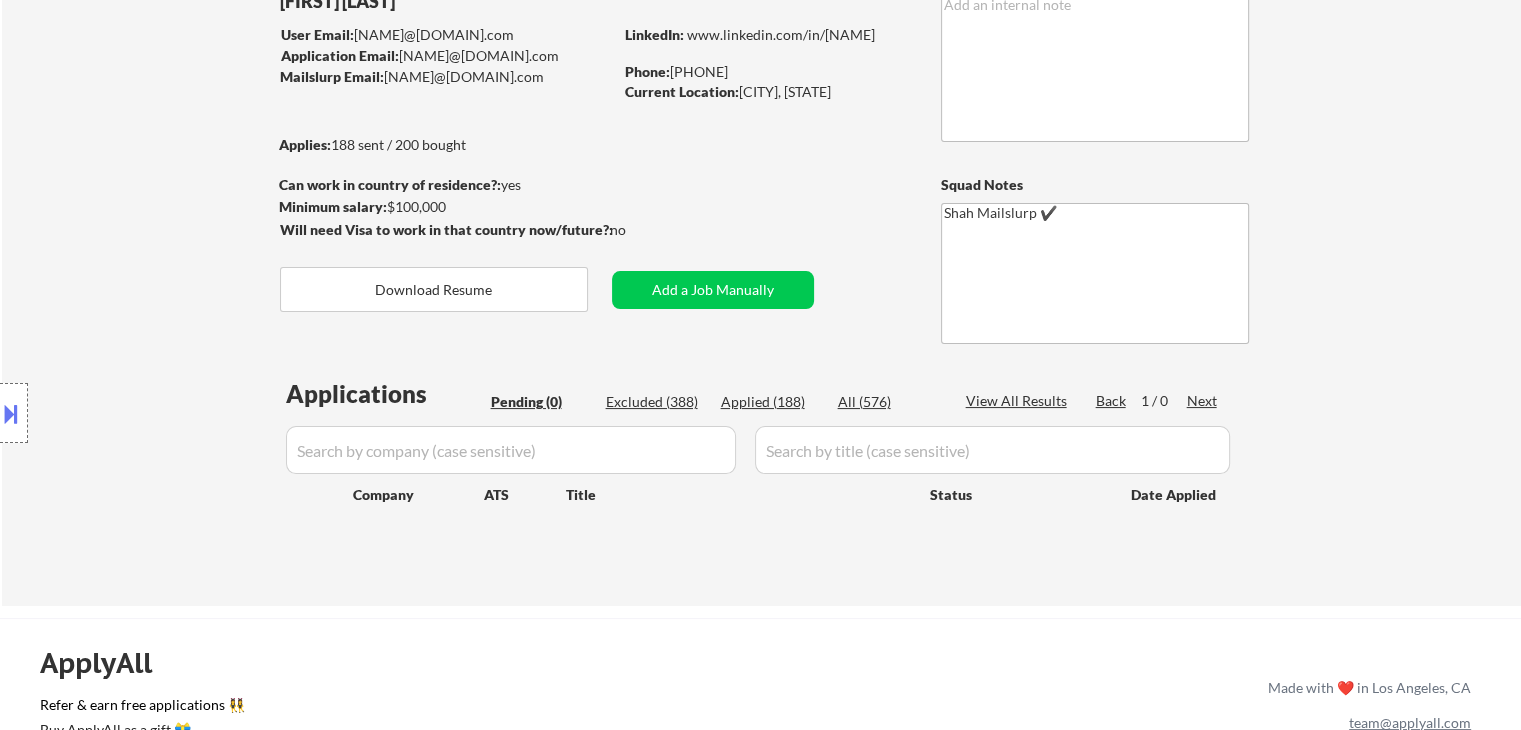 scroll, scrollTop: 200, scrollLeft: 0, axis: vertical 